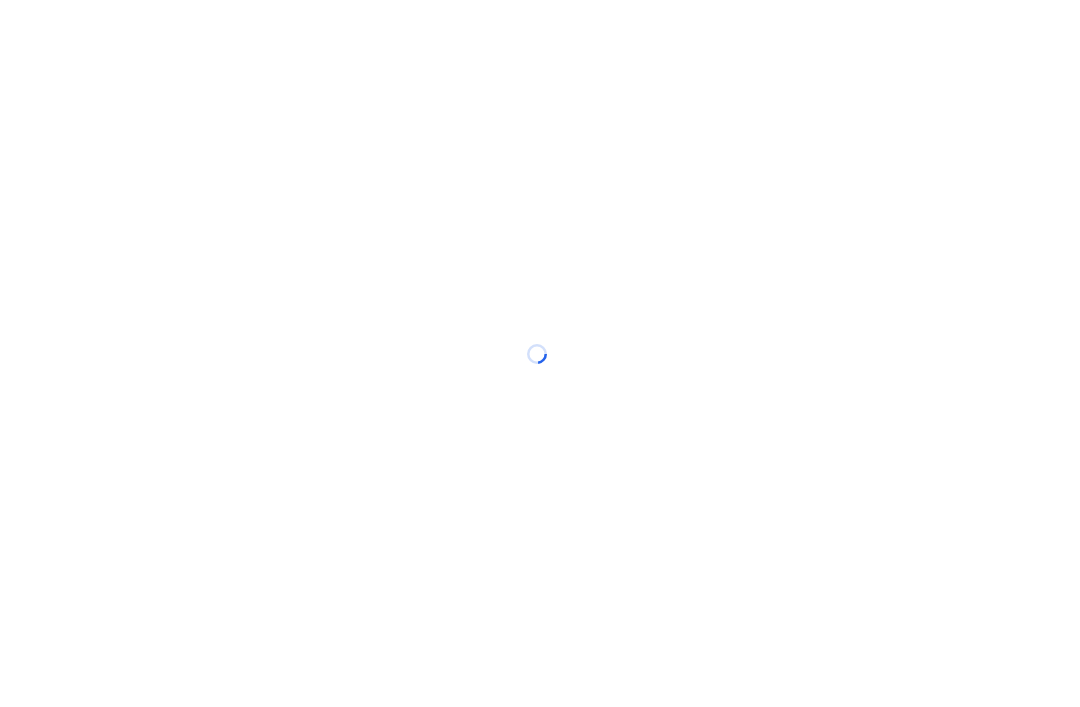 scroll, scrollTop: 0, scrollLeft: 0, axis: both 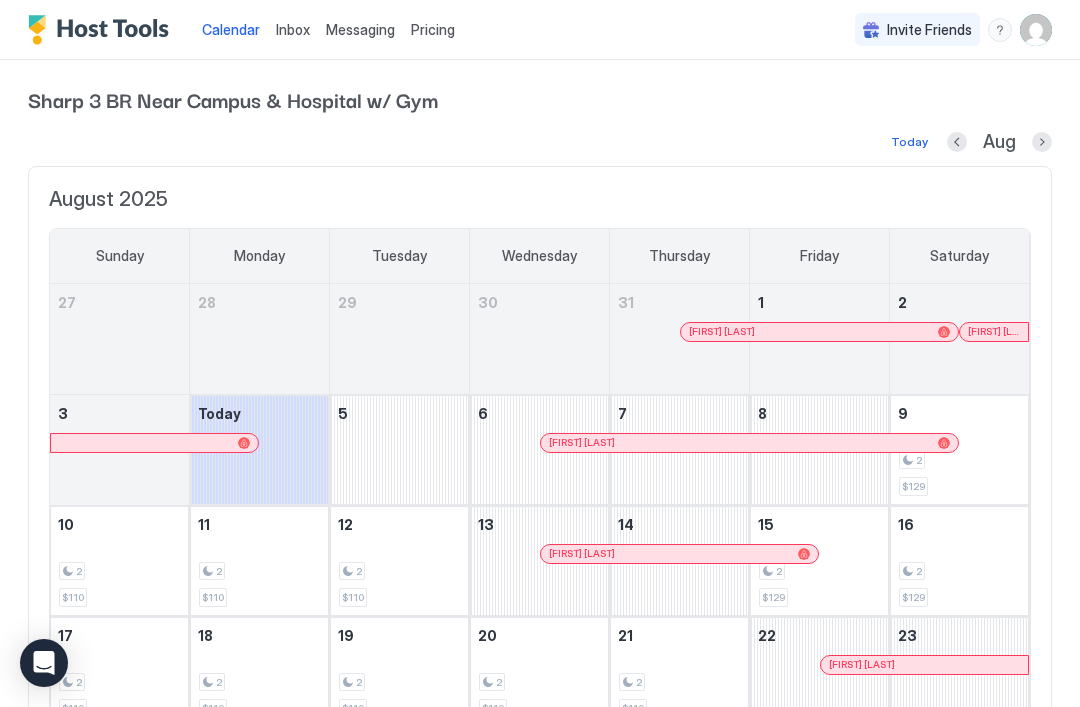 click on "Pricing" at bounding box center (433, 30) 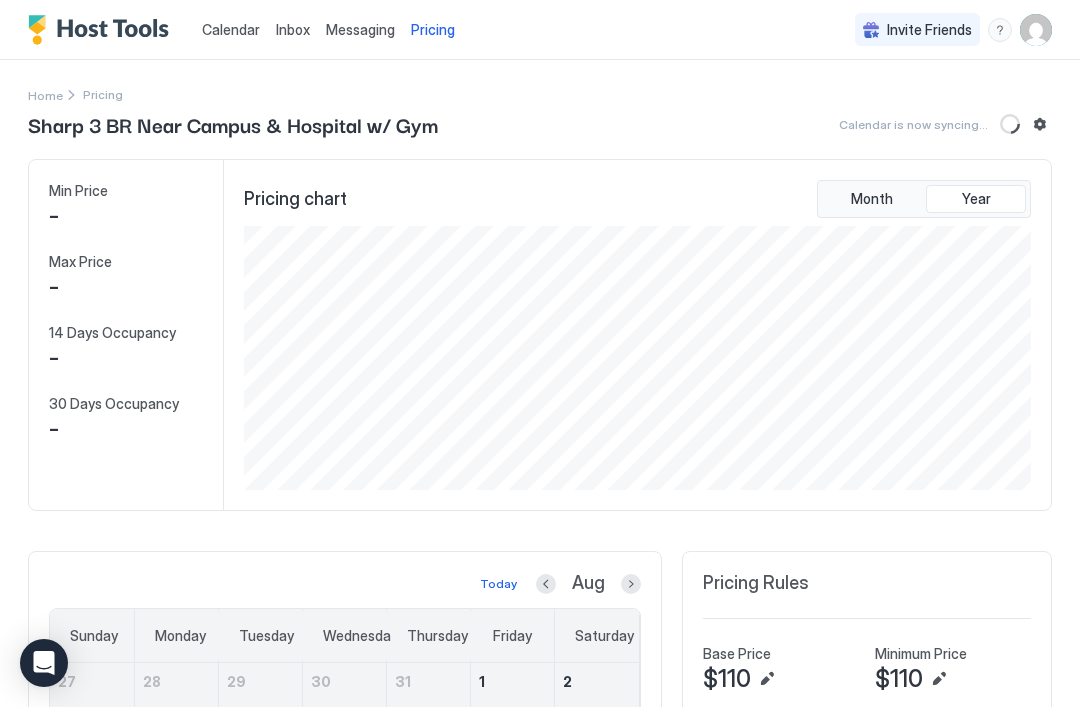 scroll, scrollTop: 999736, scrollLeft: 999208, axis: both 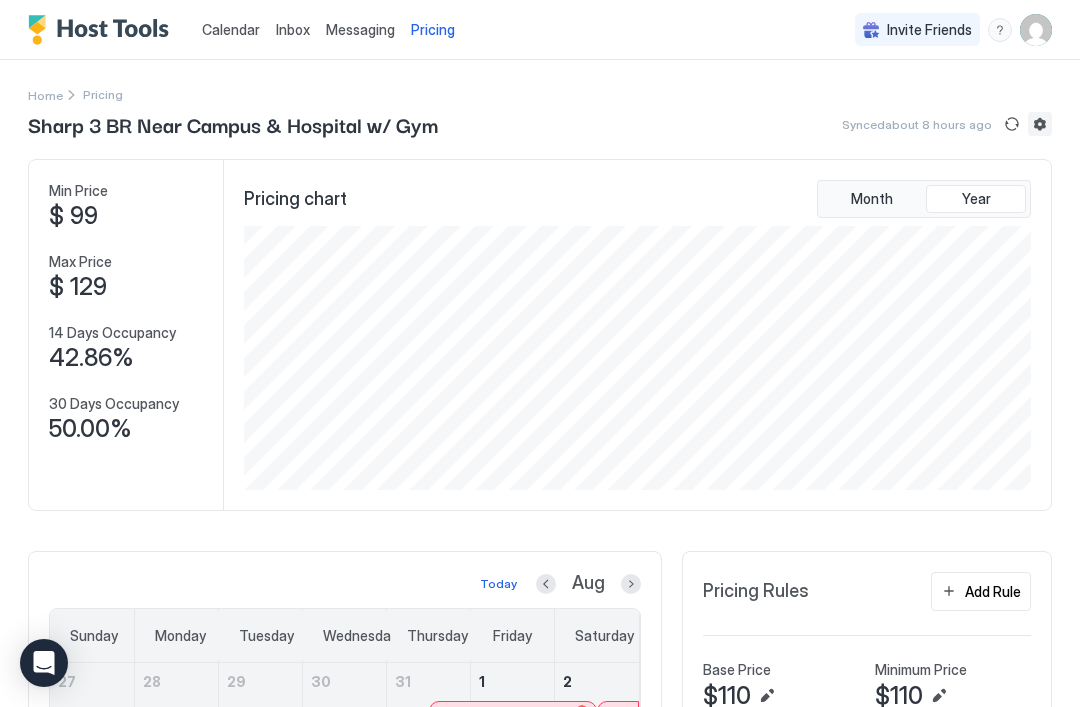 click at bounding box center (1040, 124) 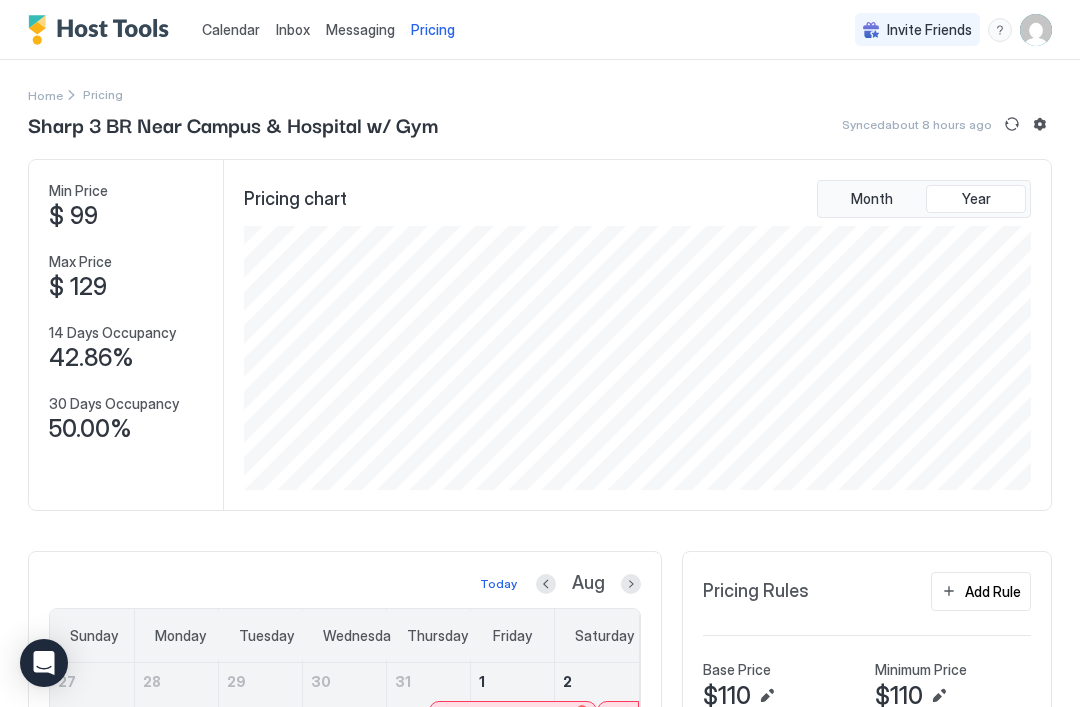 type on "***" 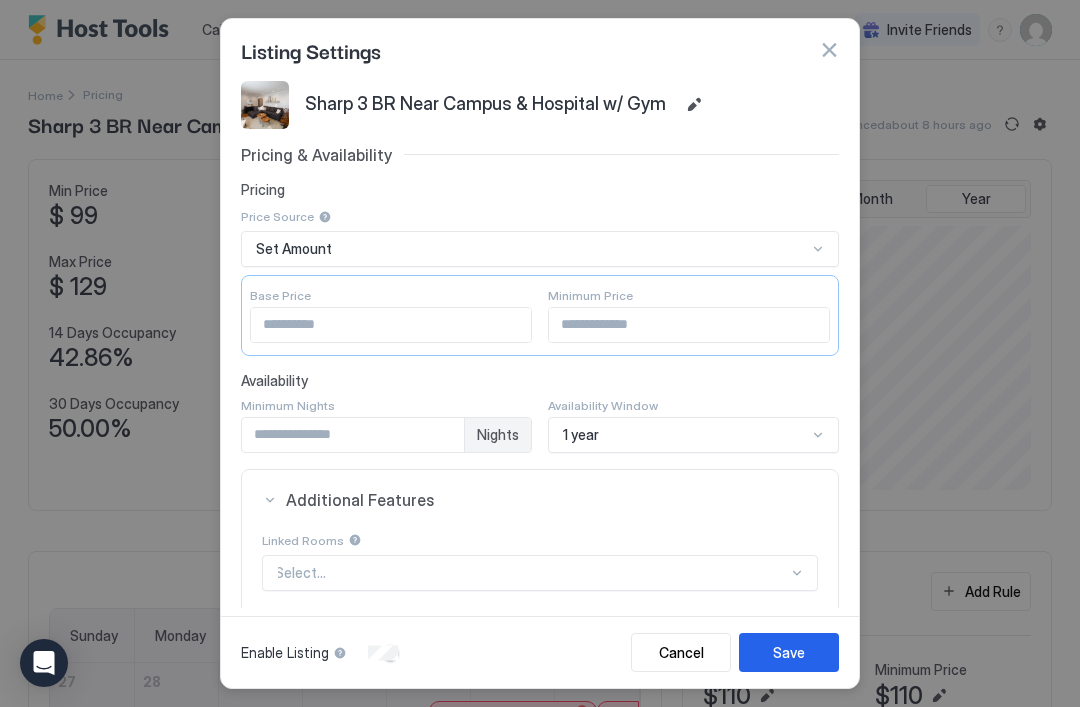 scroll, scrollTop: 0, scrollLeft: 0, axis: both 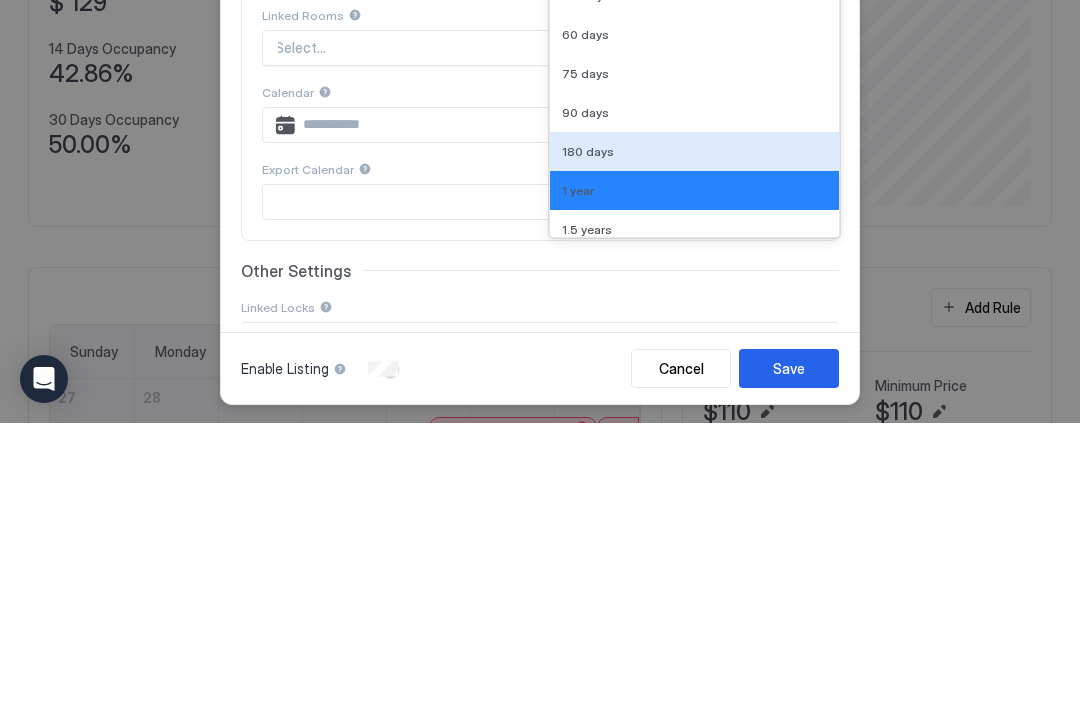 click on "180 days" at bounding box center [588, 435] 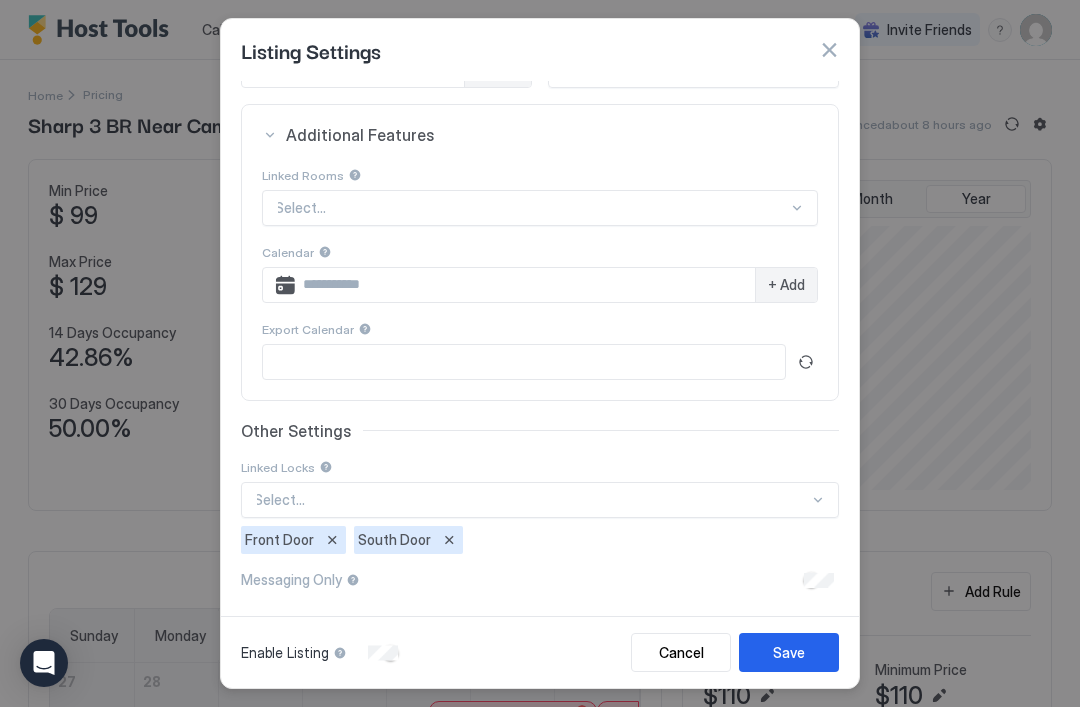 scroll, scrollTop: 365, scrollLeft: 0, axis: vertical 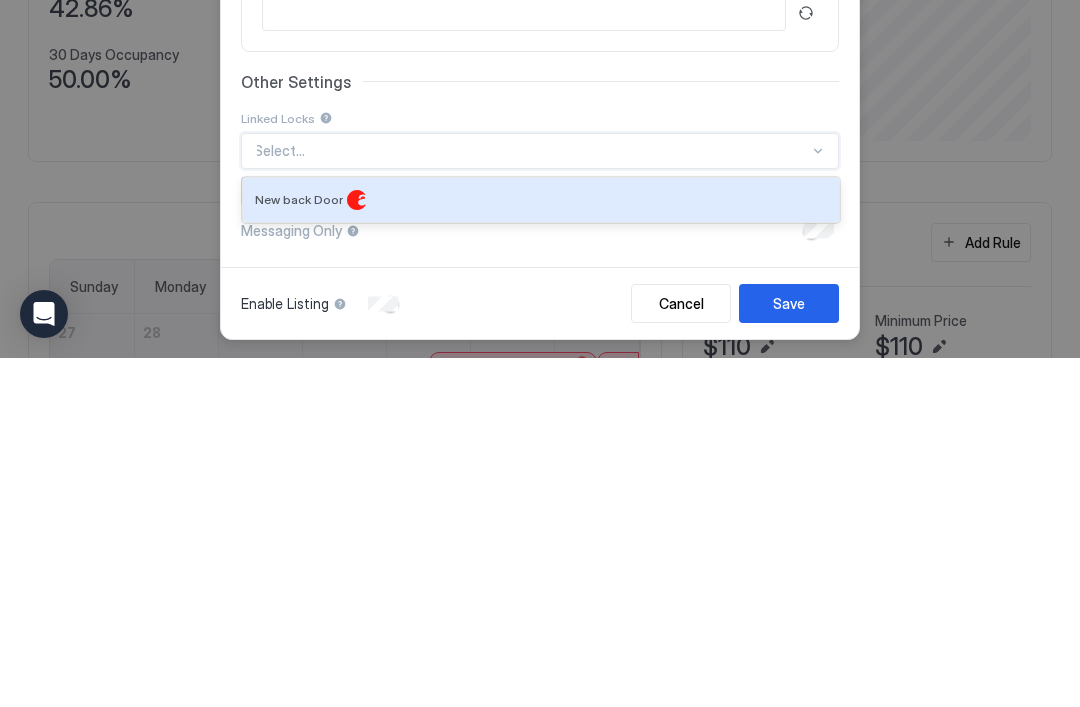 click on "New back Door" at bounding box center (299, 548) 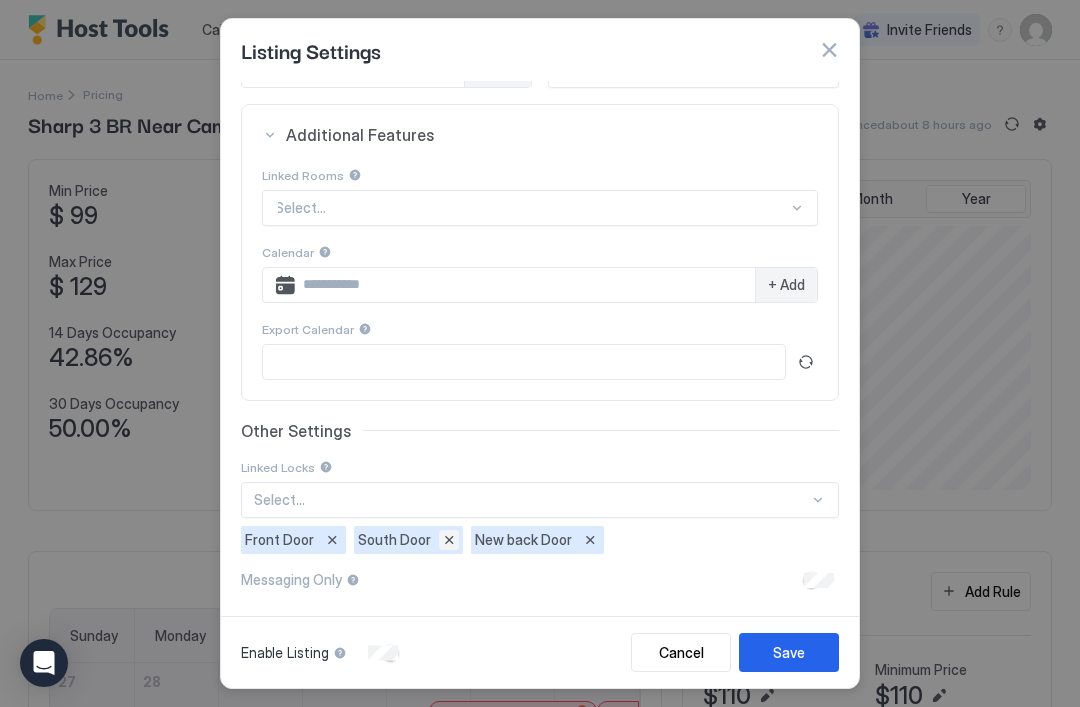 click at bounding box center [449, 540] 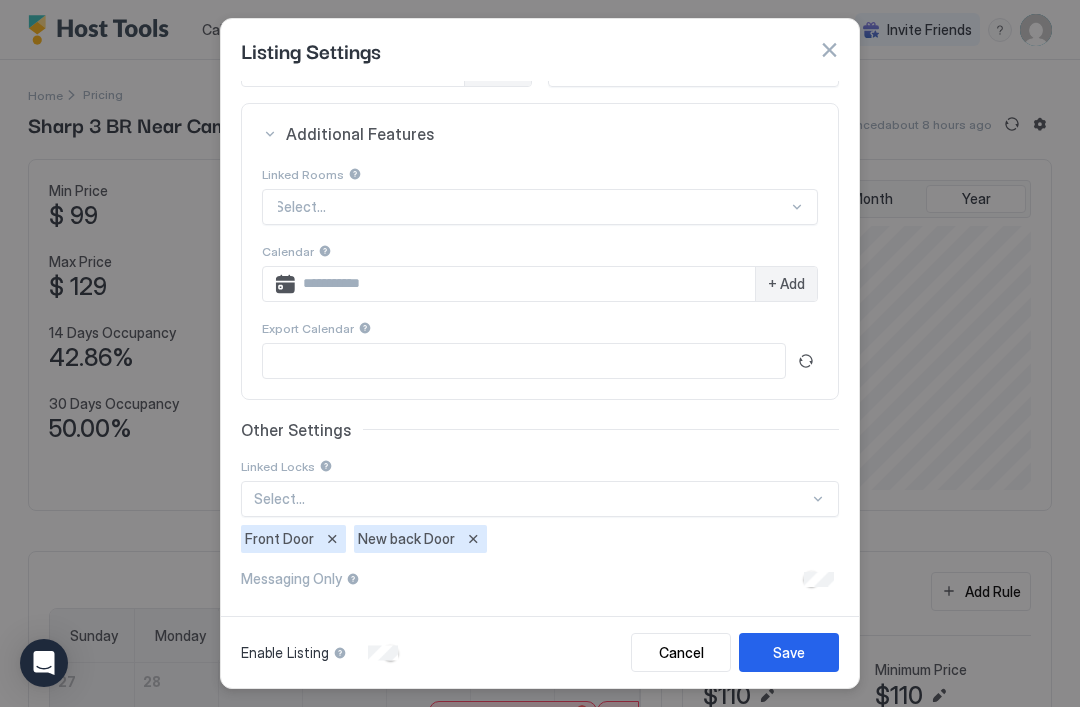 scroll, scrollTop: 365, scrollLeft: 0, axis: vertical 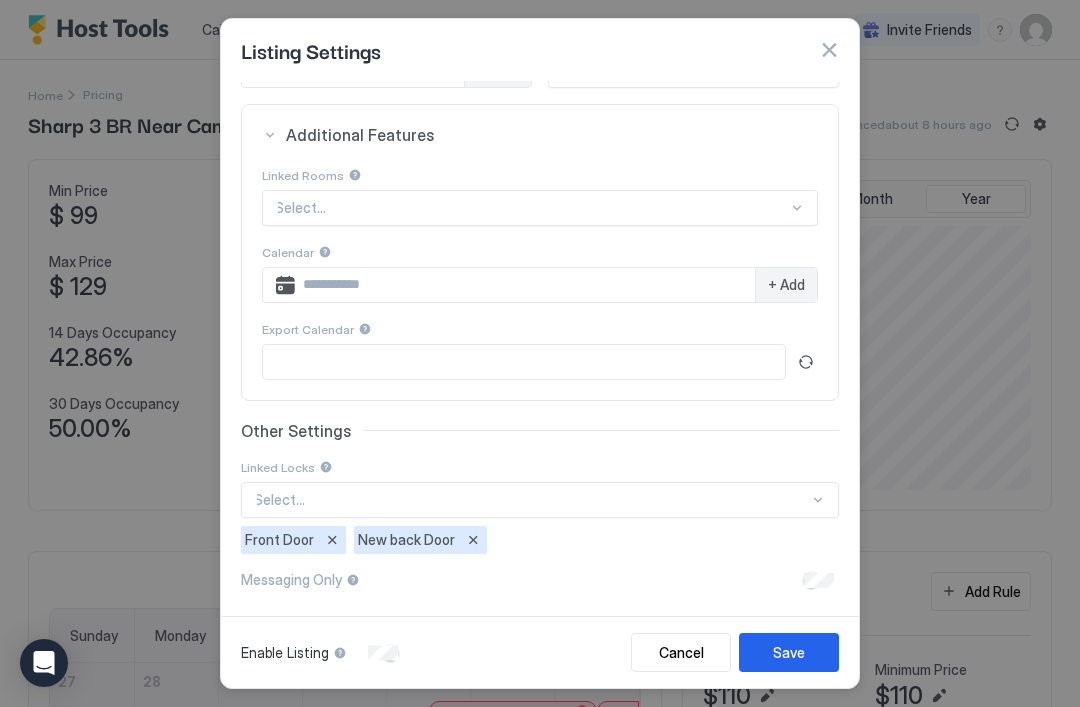 click on "Sharp 3 BR Near Campus & Hospital w/ Gym Pricing & Availability Pricing Price Source   Set Amount Base Price *** Minimum Price *** Availability Minimum Nights * Nights Availability Window 180 days Additional Features Linked Rooms   Select... Calendar   + Add Export Calendar   Other Settings Linked Locks   Select... Front Door New back Door Messaging Only" at bounding box center [540, 345] 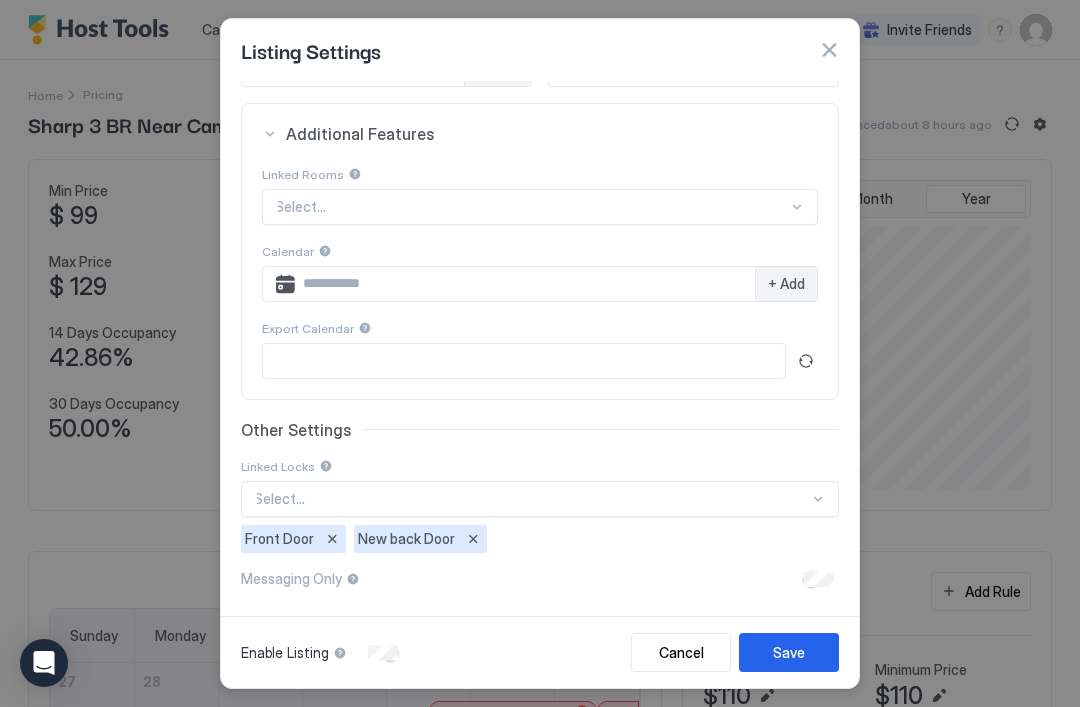 scroll, scrollTop: 365, scrollLeft: 0, axis: vertical 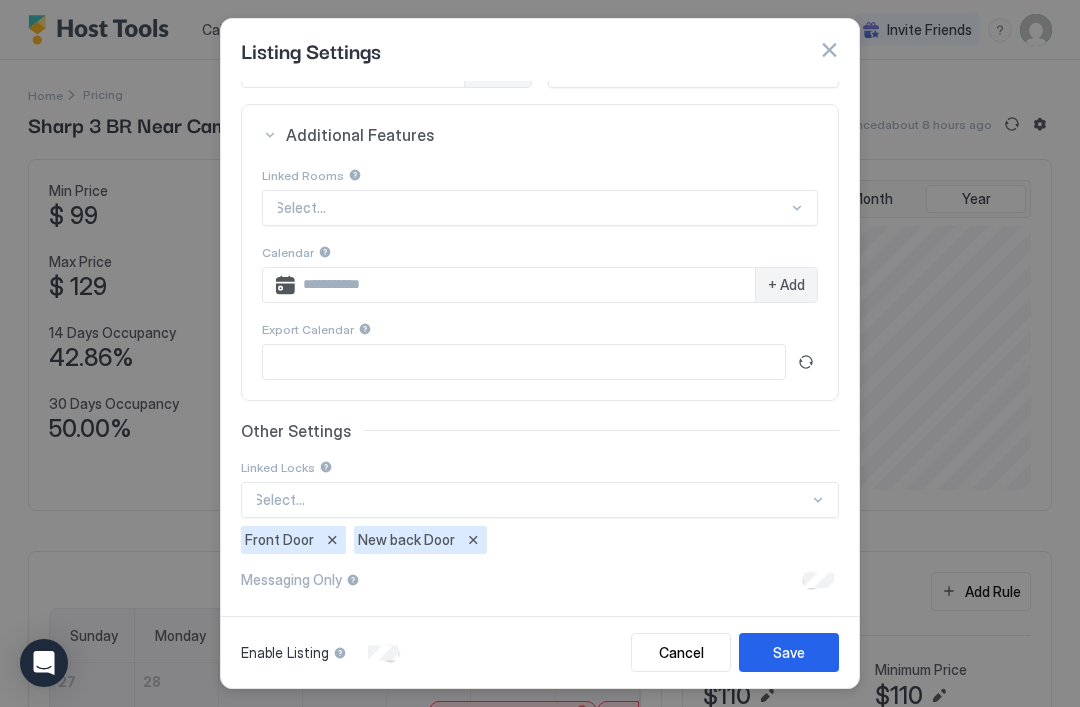 click on "Save" at bounding box center [789, 652] 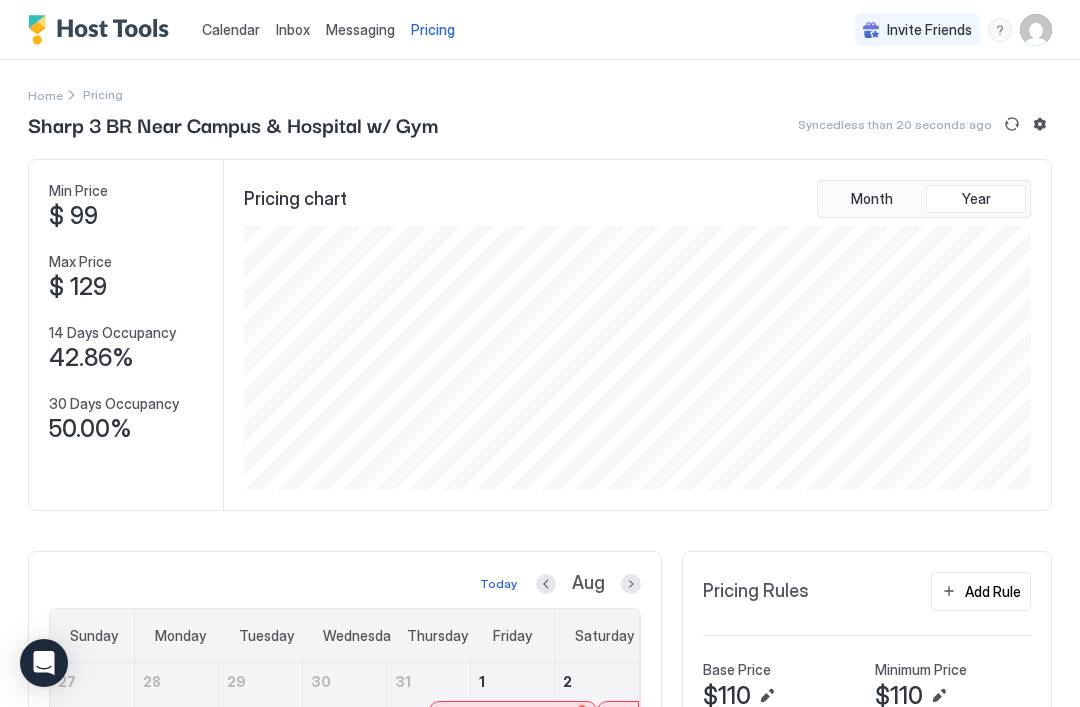 scroll, scrollTop: 0, scrollLeft: 0, axis: both 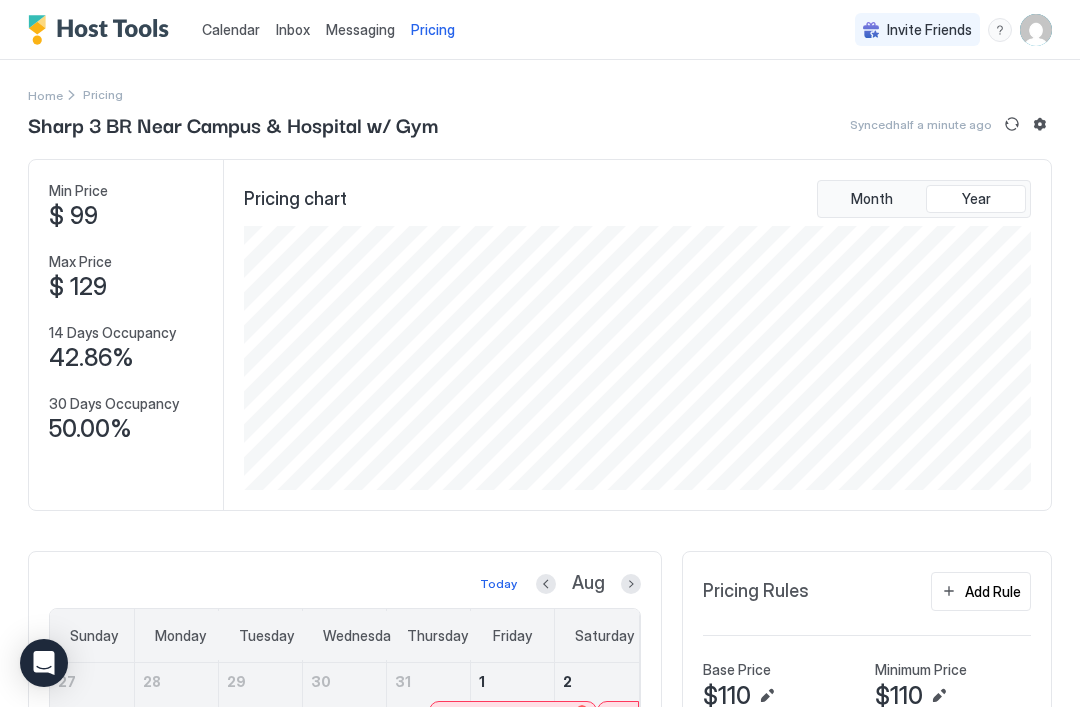 click at bounding box center [1040, 124] 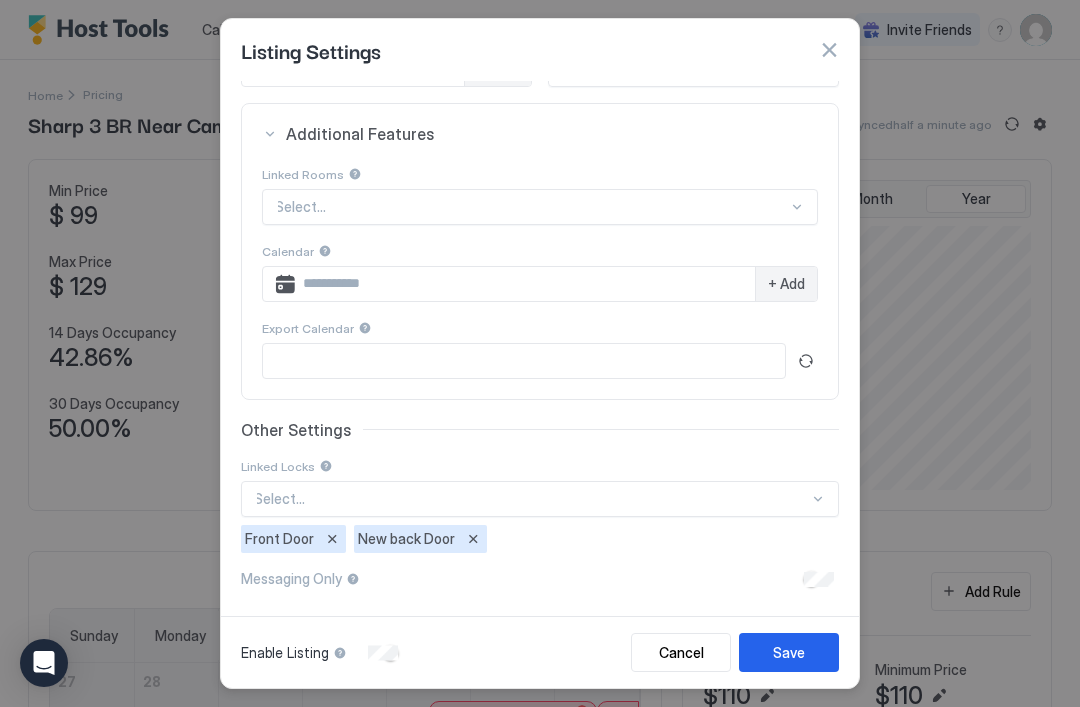 scroll, scrollTop: 365, scrollLeft: 0, axis: vertical 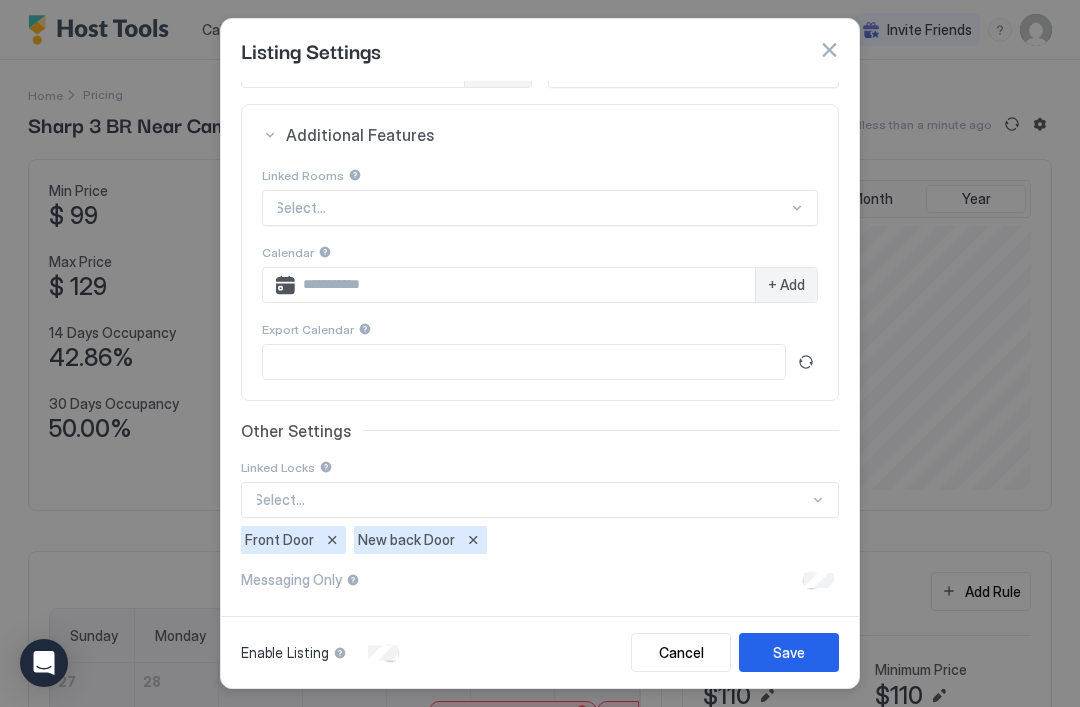 click at bounding box center [829, 50] 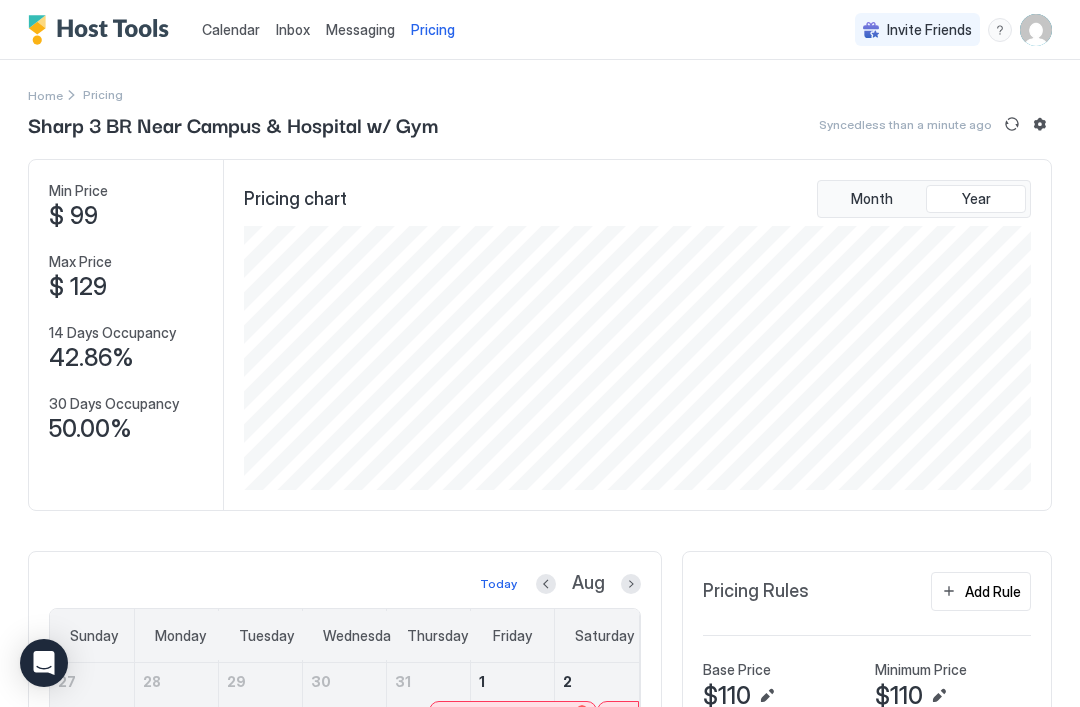scroll, scrollTop: 0, scrollLeft: 0, axis: both 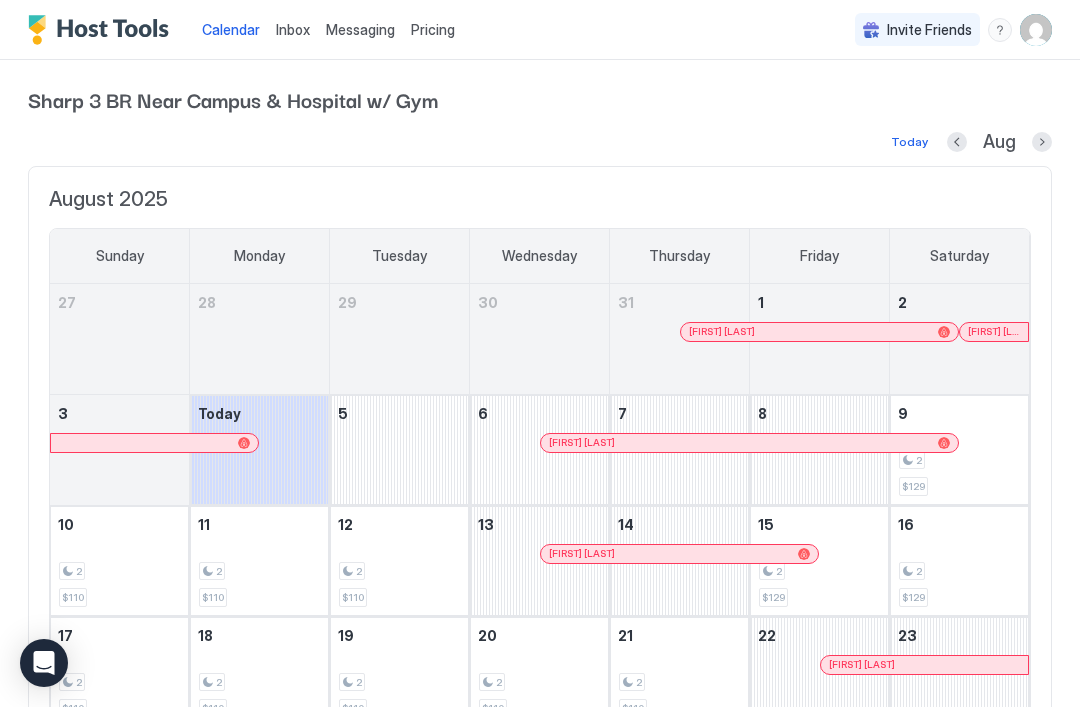 click at bounding box center (1000, 30) 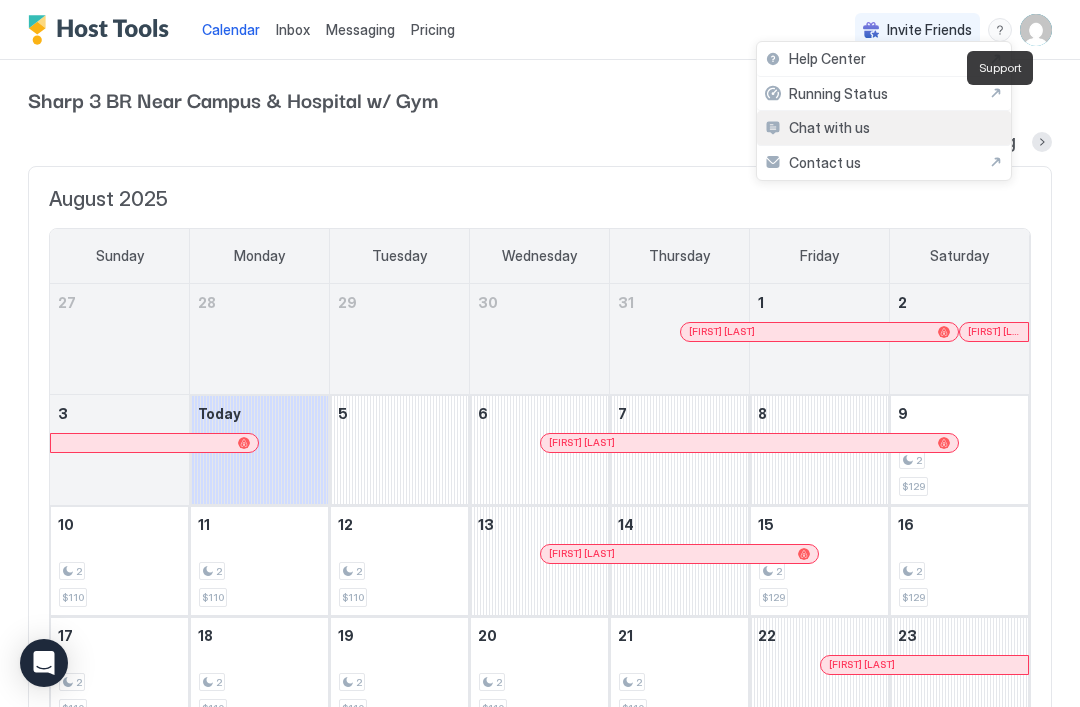 click on "Chat with us" at bounding box center [829, 128] 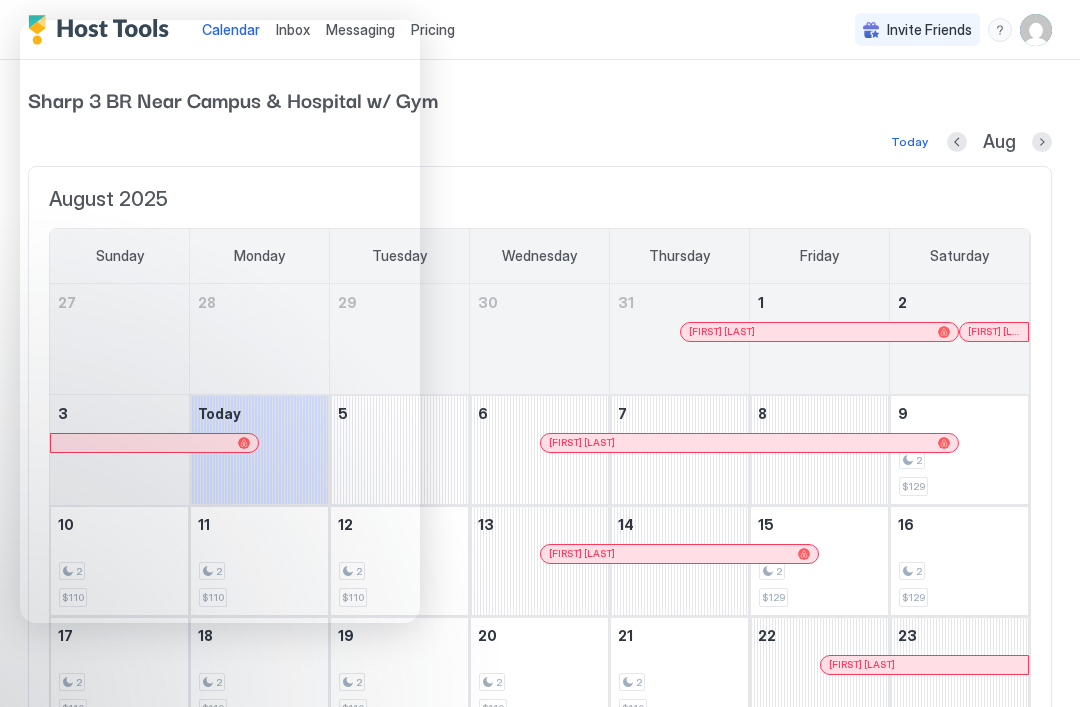 click on "Sharp 3 BR Near Campus & Hospital w/ Gym" at bounding box center [540, 99] 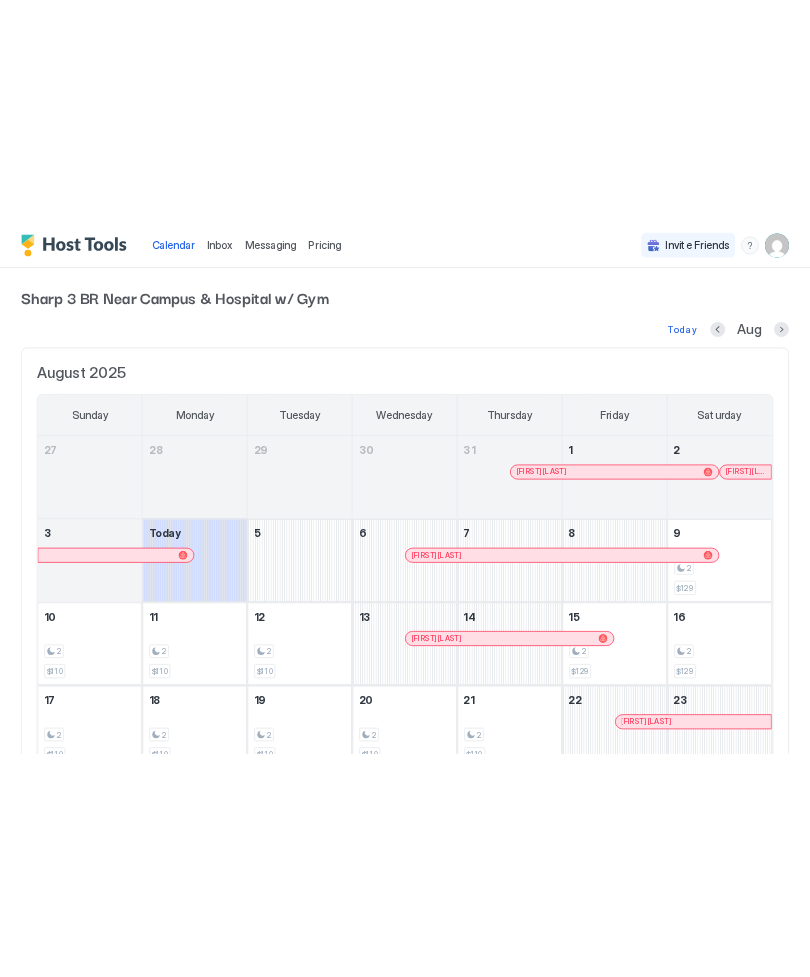 scroll, scrollTop: 0, scrollLeft: 0, axis: both 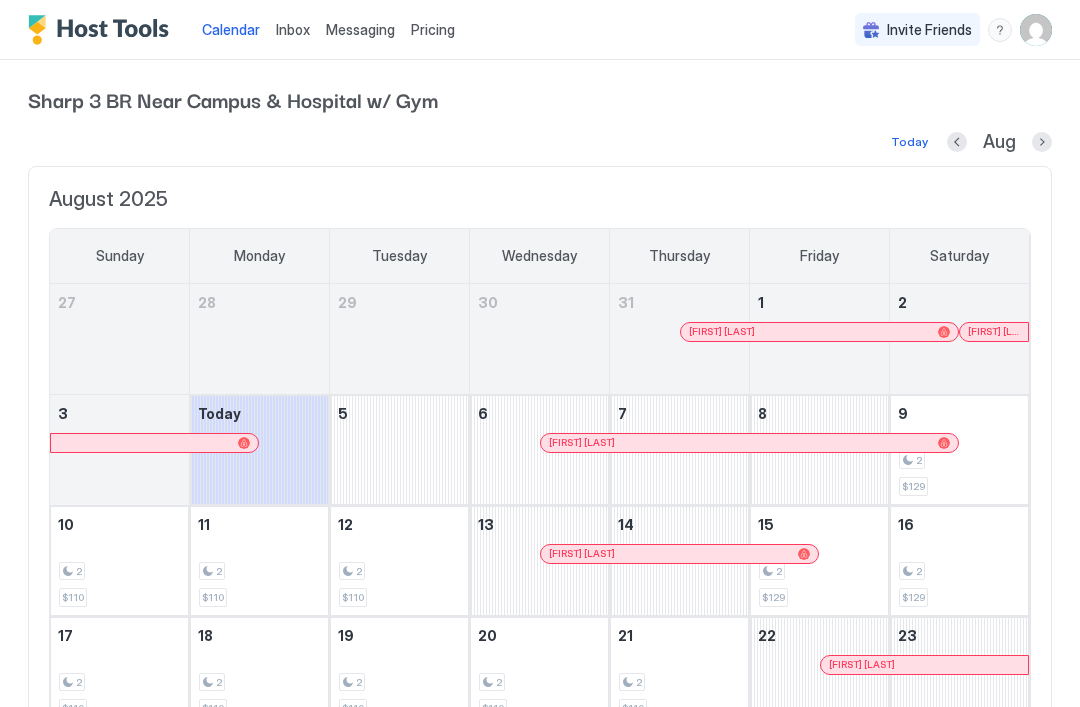 click on "Messaging" at bounding box center [360, 29] 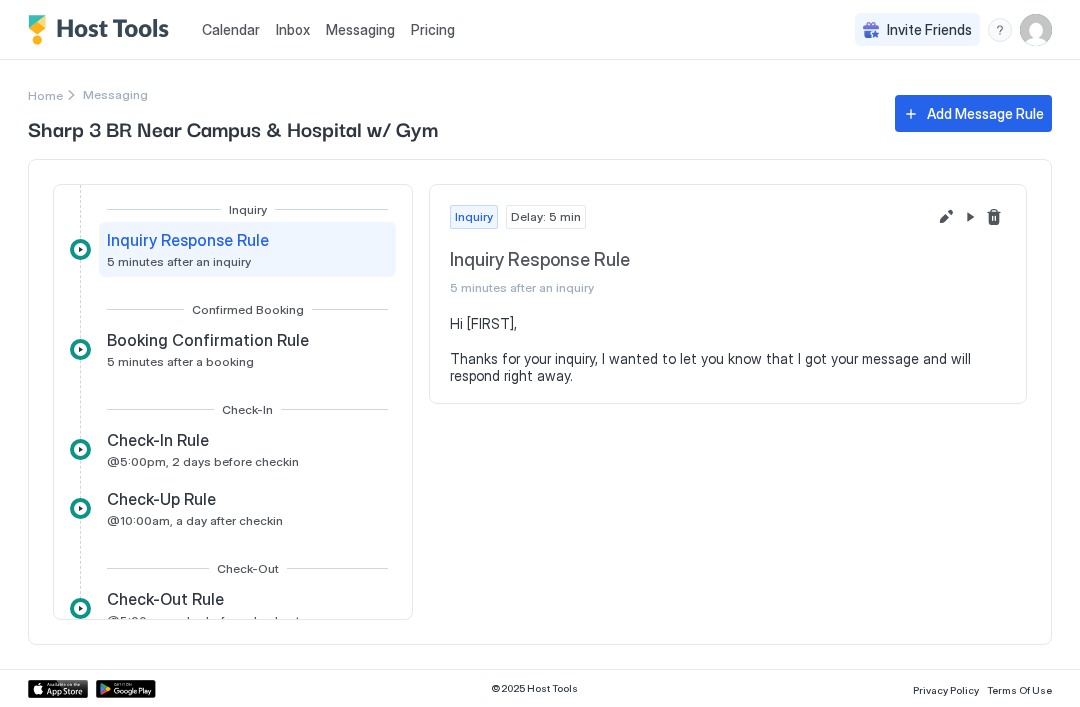 click on "Inquiry Delay: 5 min Inquiry Response Rule 5 minutes after an inquiry Hi [FIRST],
Thanks for your inquiry, I wanted to let you know that I got your message and will respond right away." at bounding box center [728, 402] 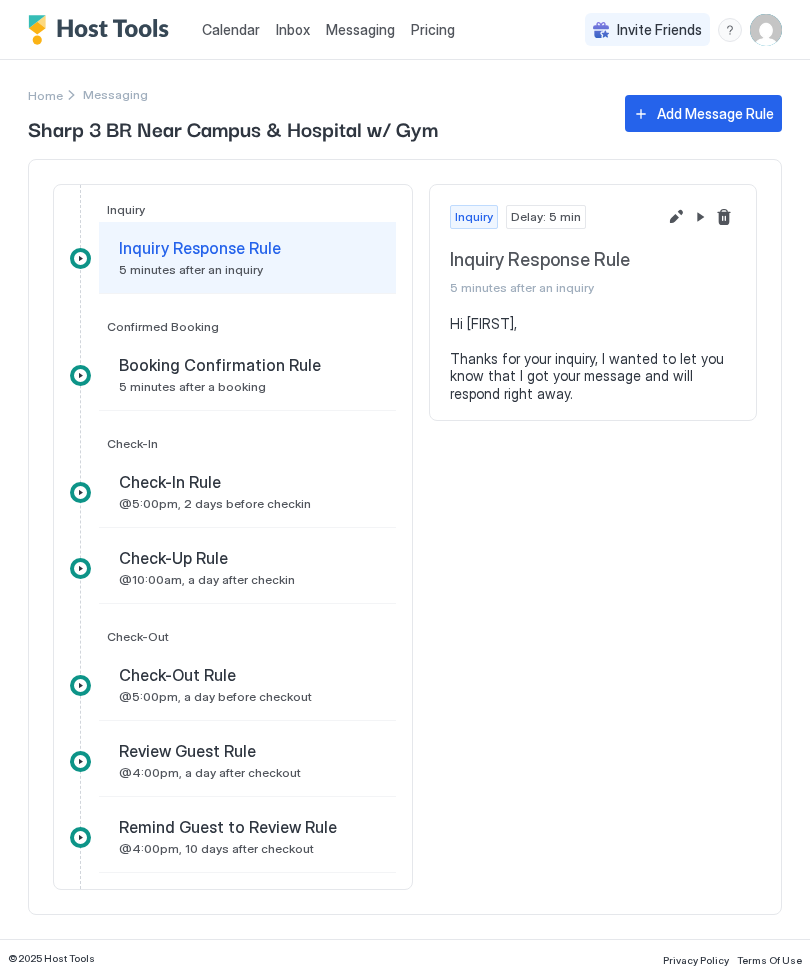 click on "Inbox" at bounding box center (293, 29) 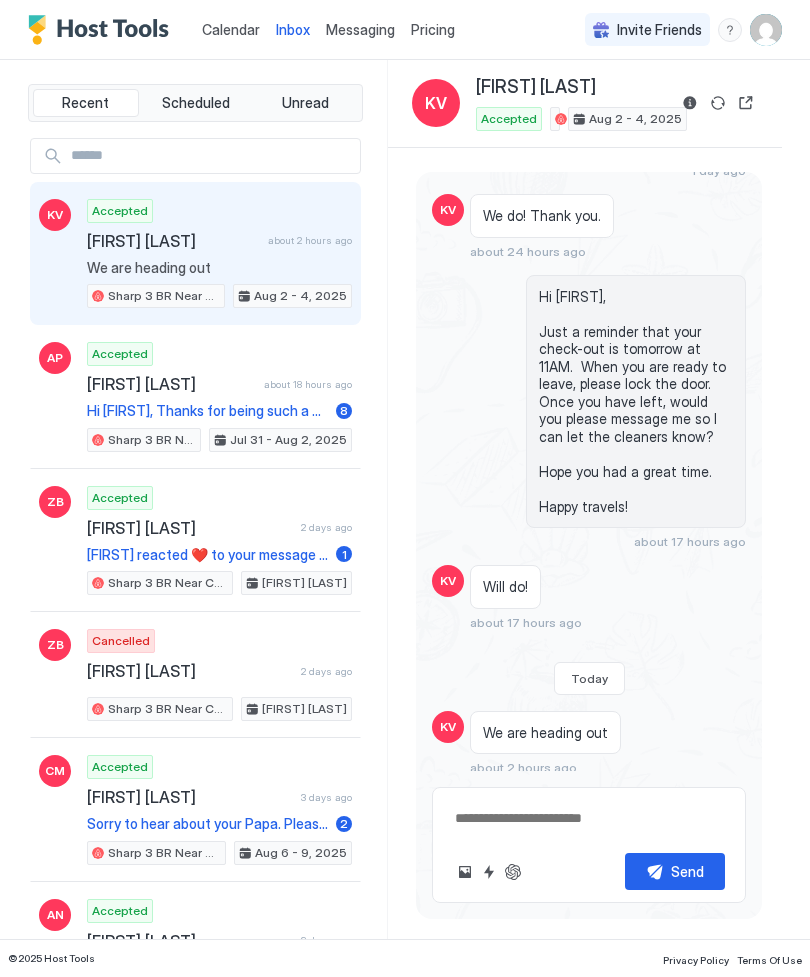 scroll, scrollTop: 1774, scrollLeft: 0, axis: vertical 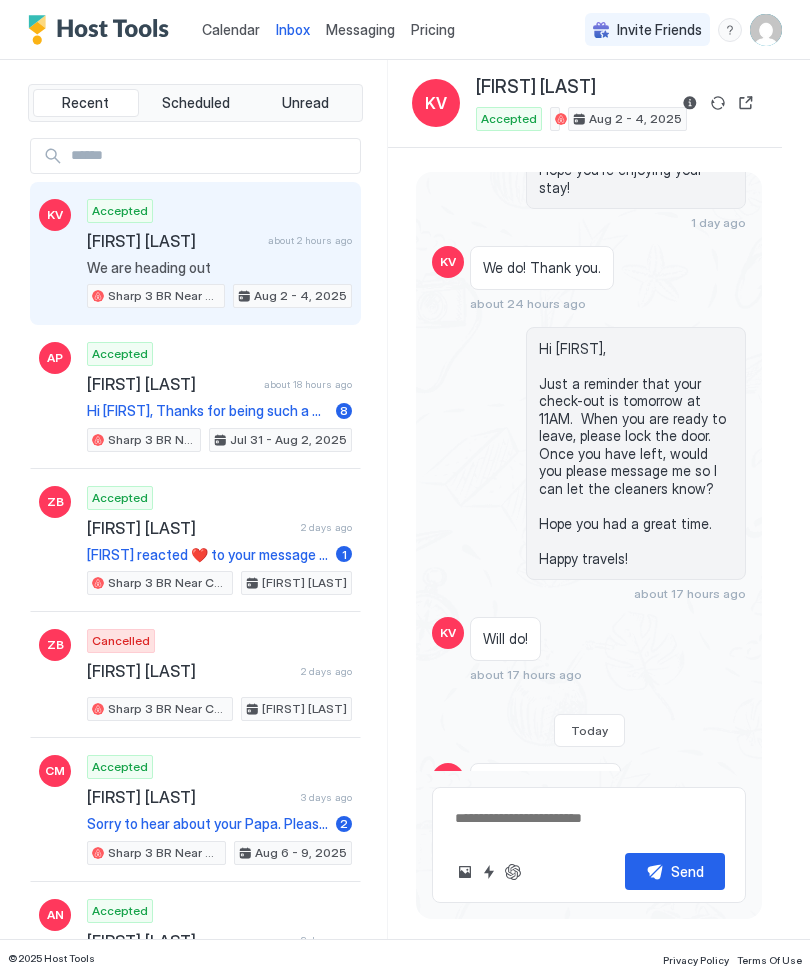 type on "*" 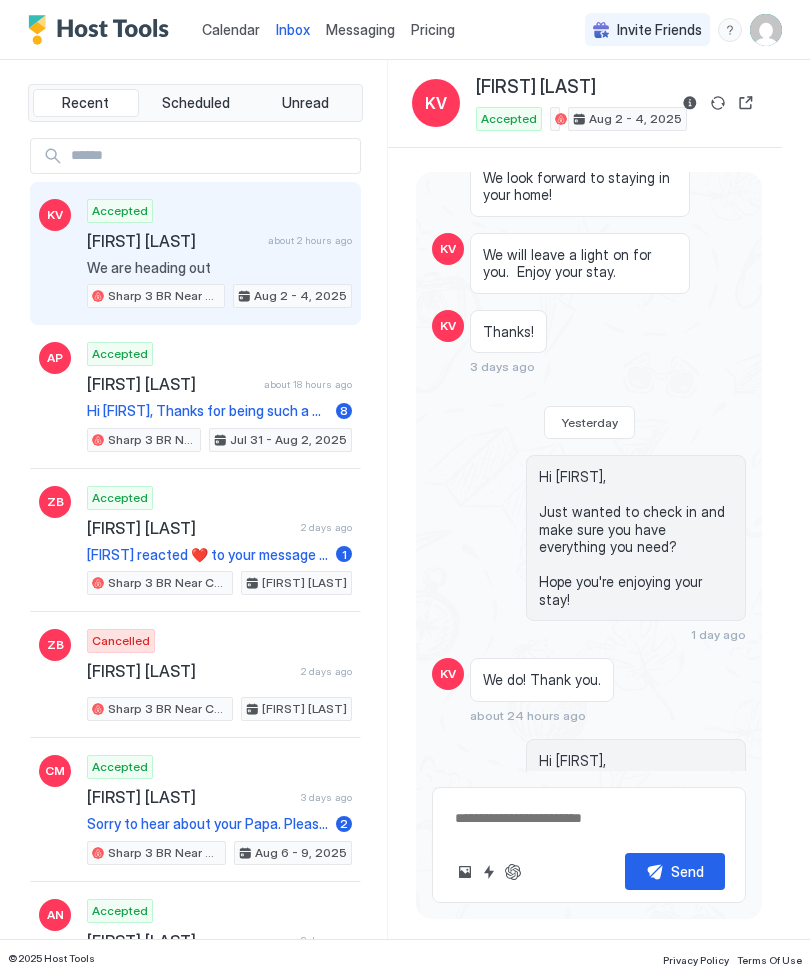 scroll, scrollTop: 1358, scrollLeft: 0, axis: vertical 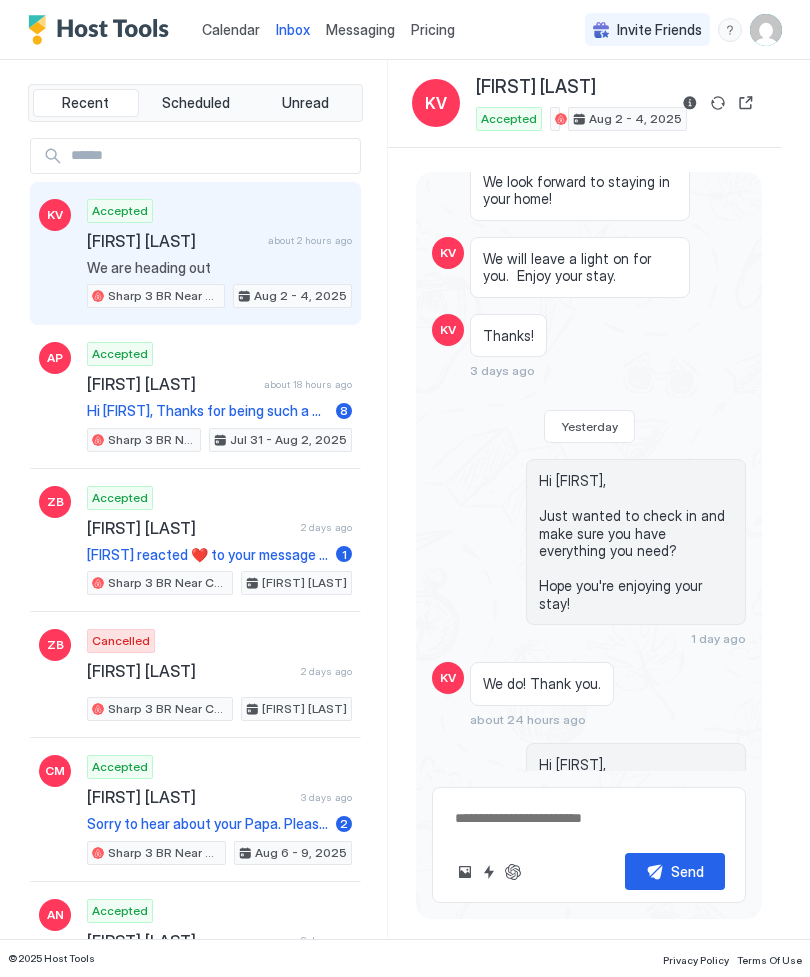click on "Calendar" at bounding box center [231, 29] 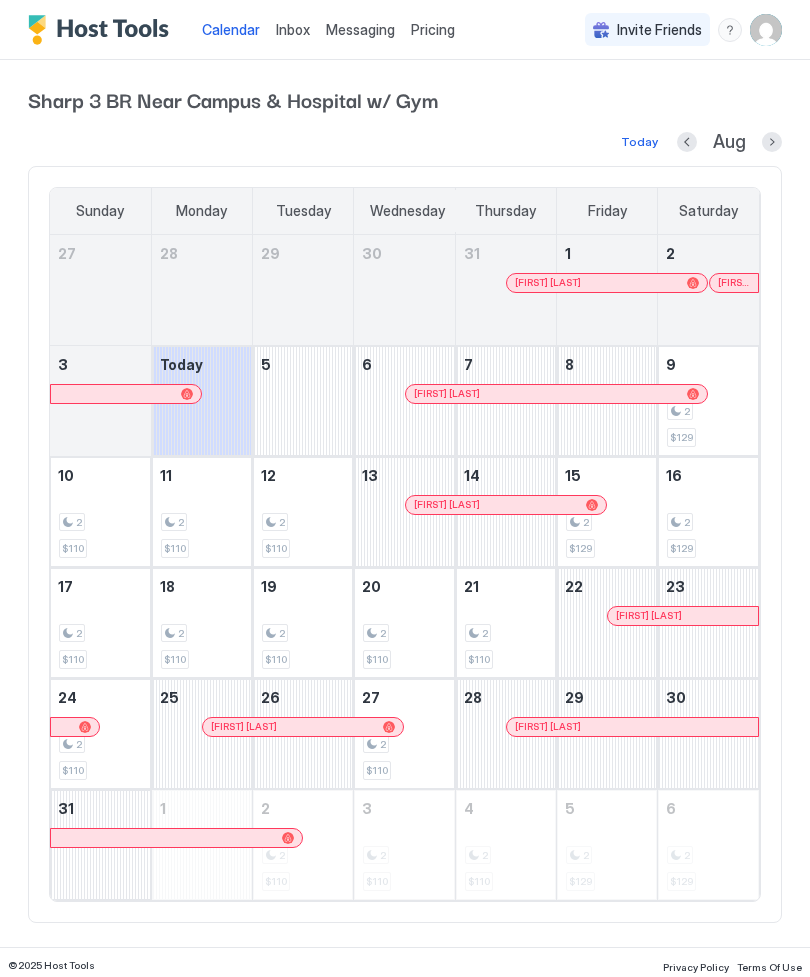 click on "Pricing" at bounding box center [433, 30] 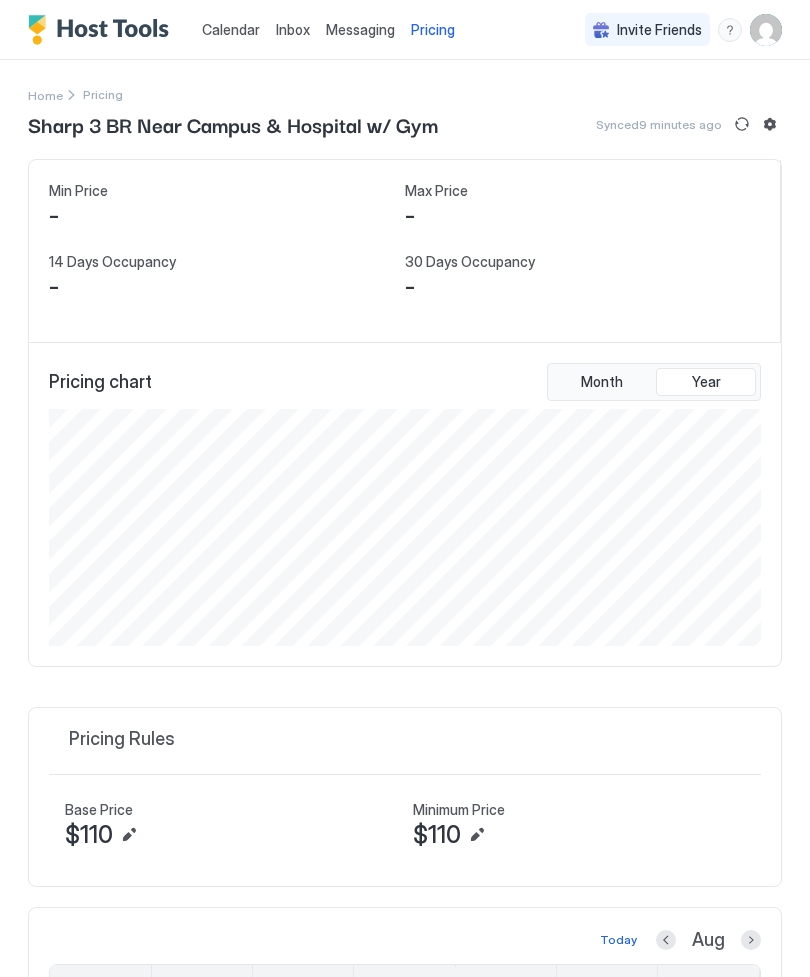 scroll, scrollTop: 999763, scrollLeft: 999288, axis: both 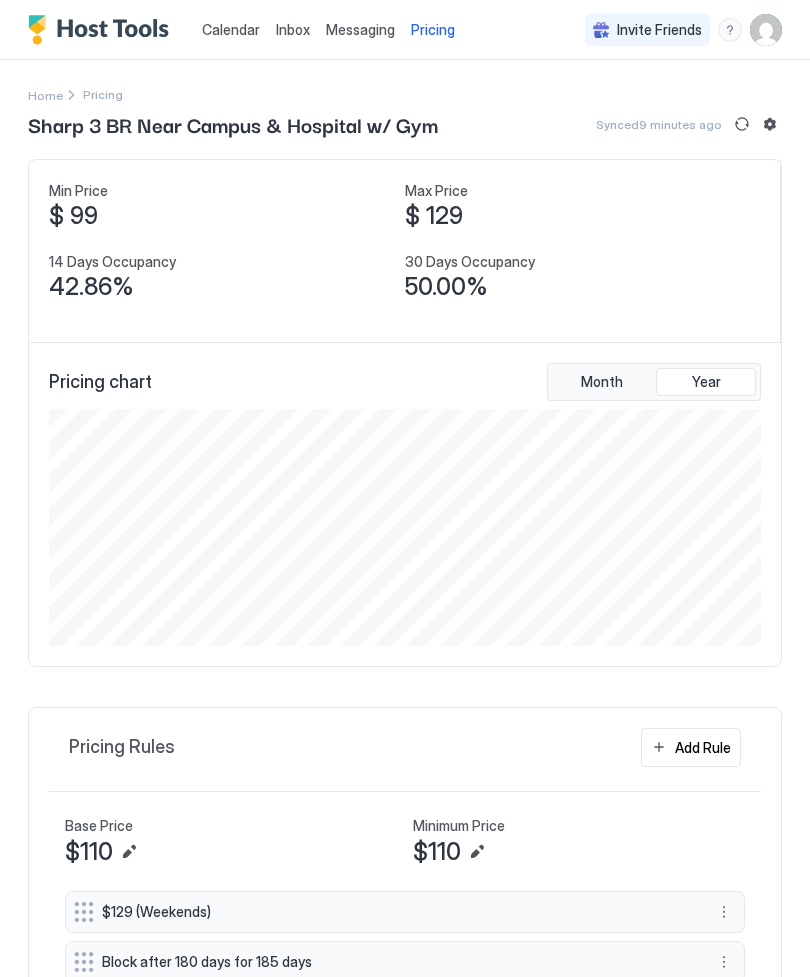 click at bounding box center [770, 124] 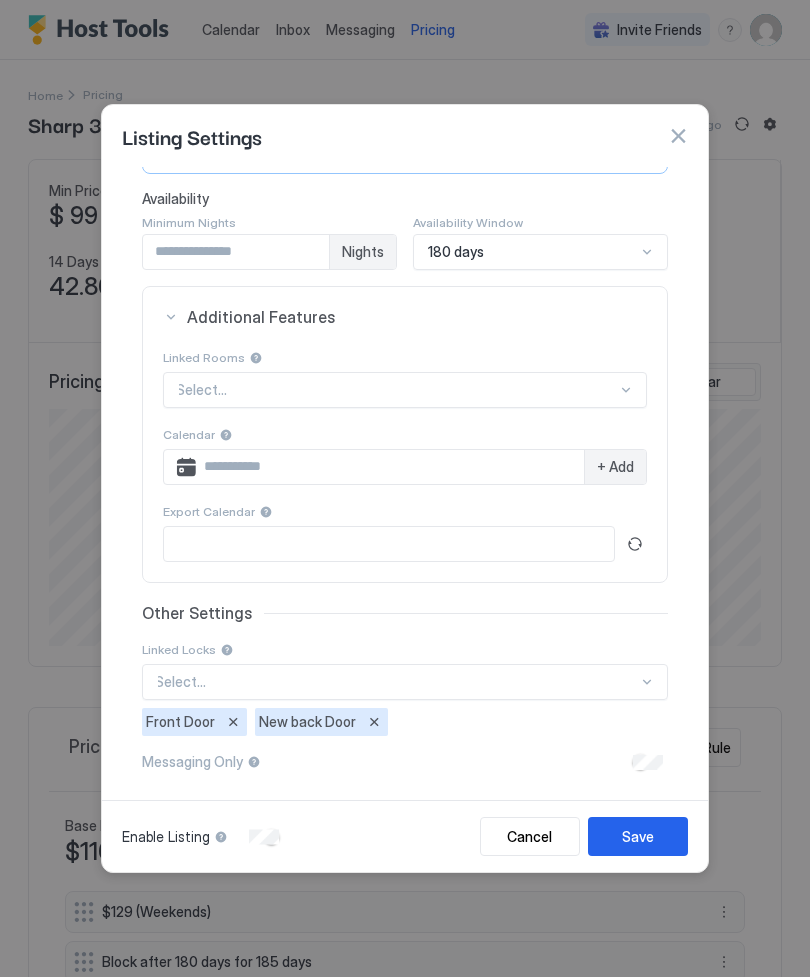 scroll, scrollTop: 268, scrollLeft: 0, axis: vertical 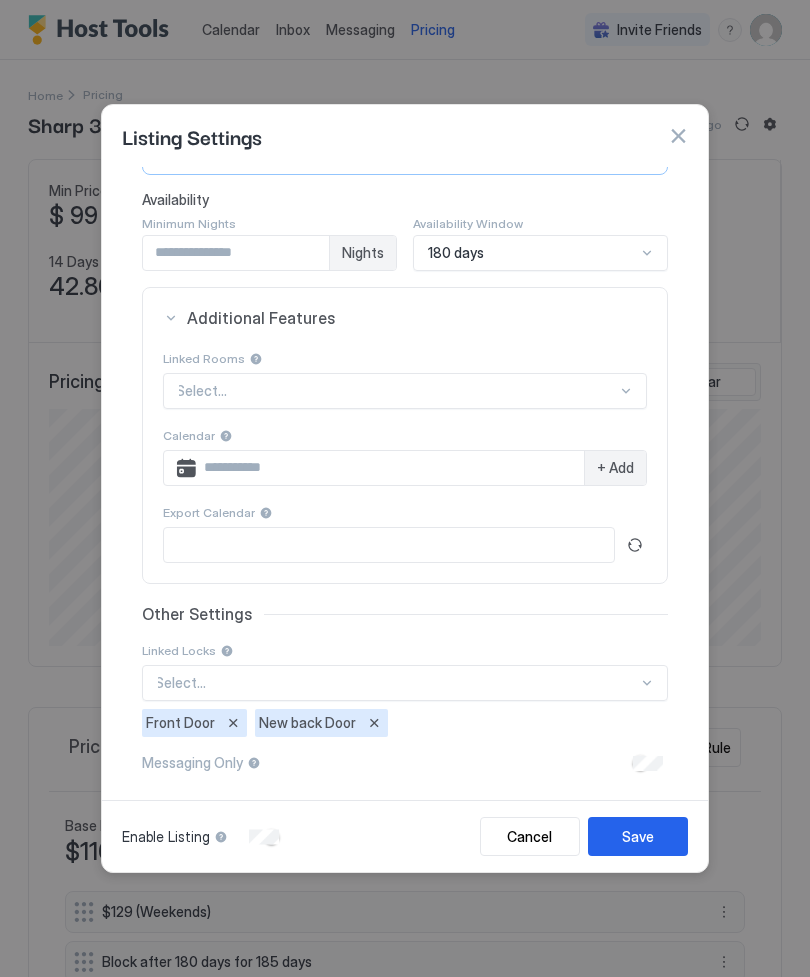 click at bounding box center [678, 136] 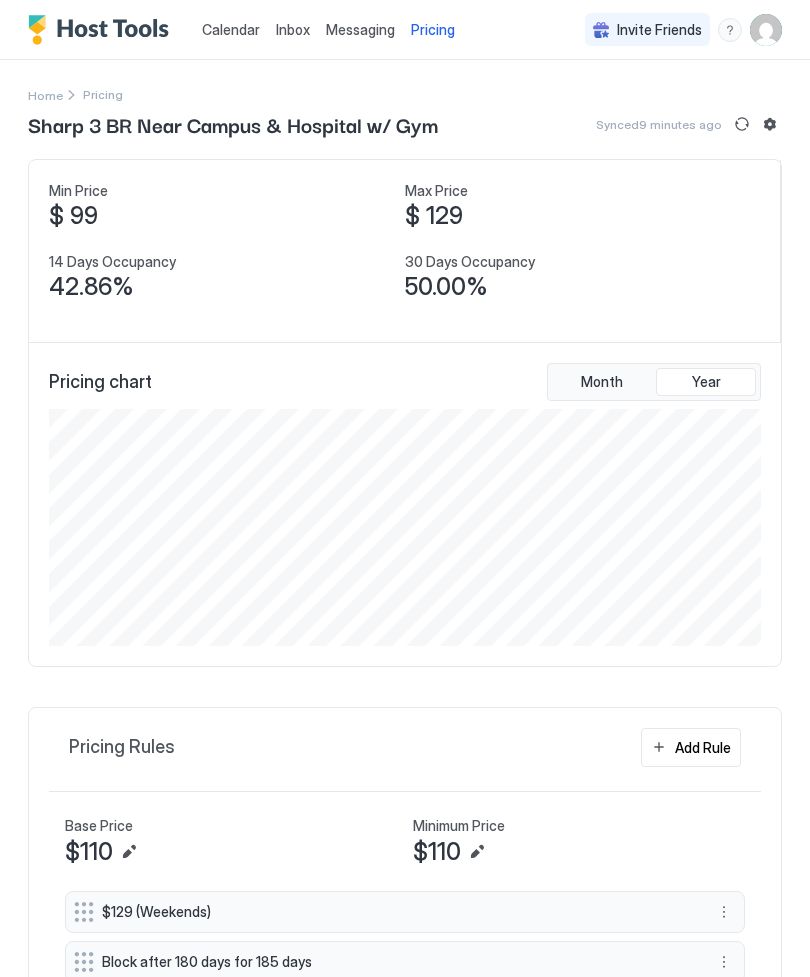 click at bounding box center (766, 30) 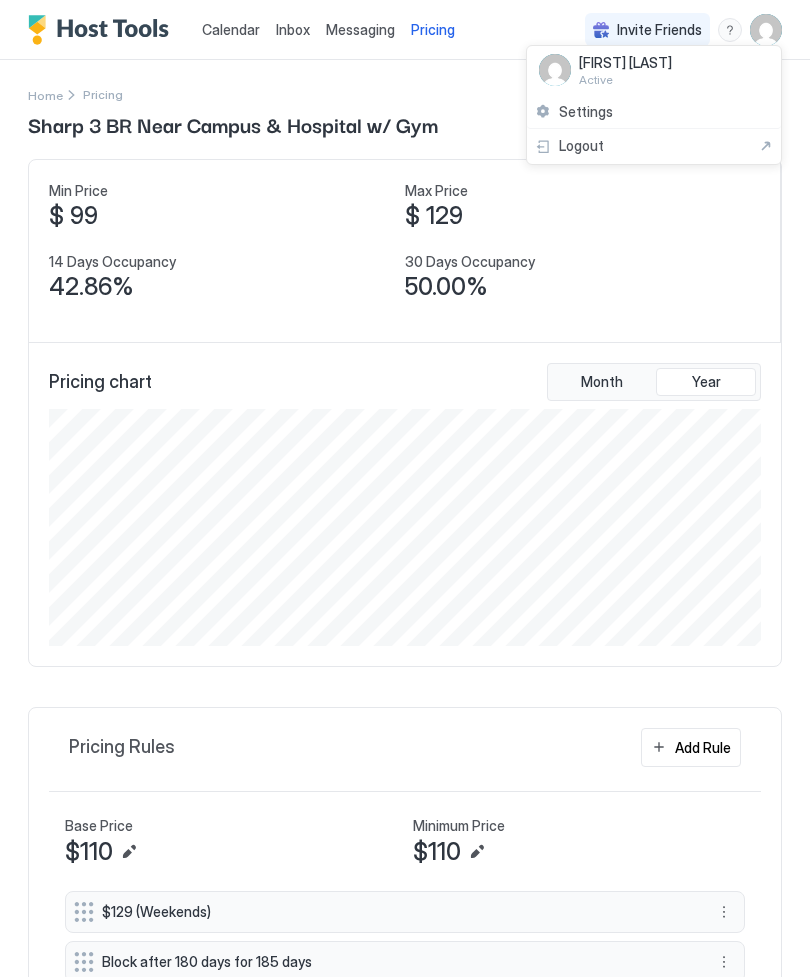 click on "Settings" at bounding box center (586, 112) 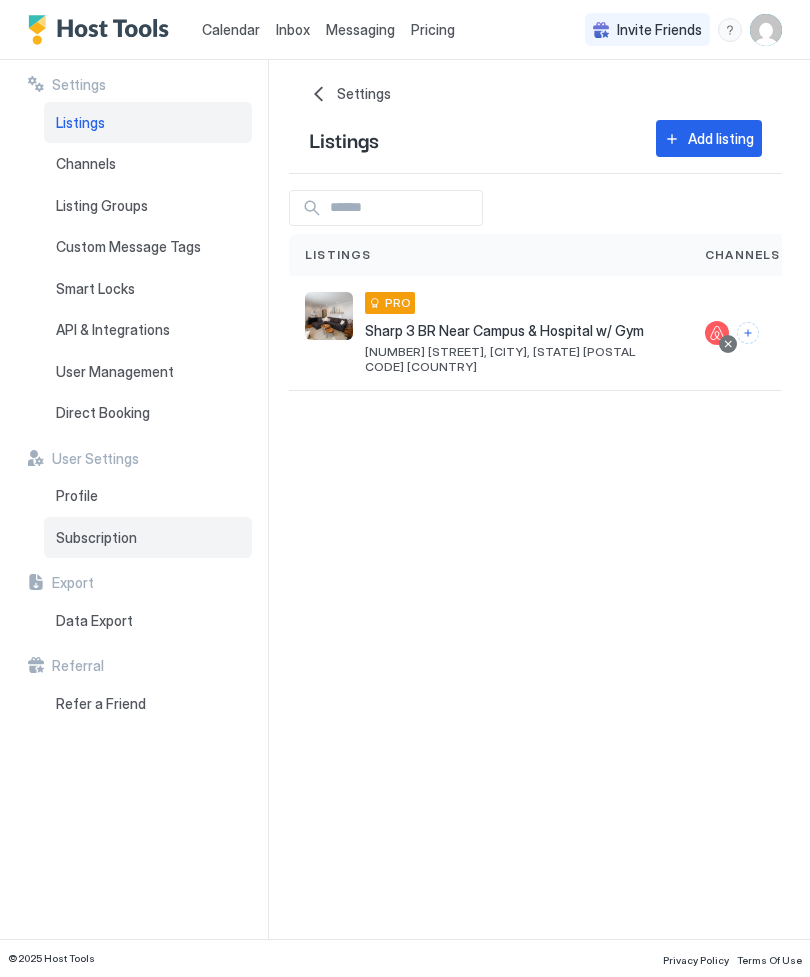 click on "Subscription" at bounding box center (148, 538) 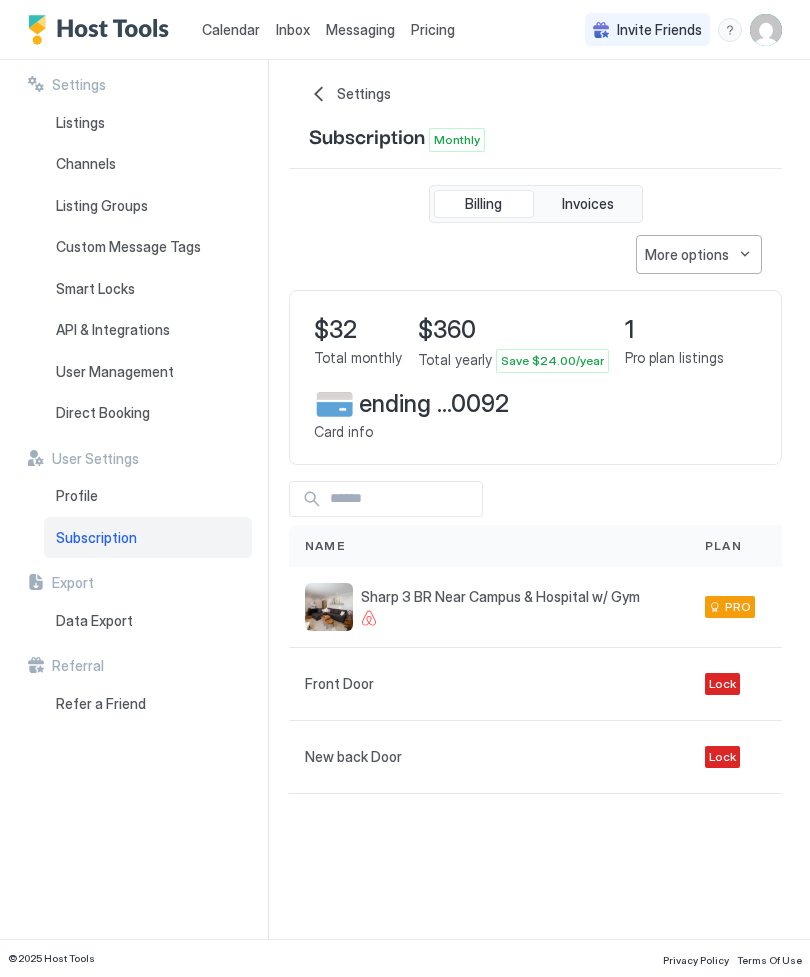 click on "ending ... 0092" at bounding box center [434, 404] 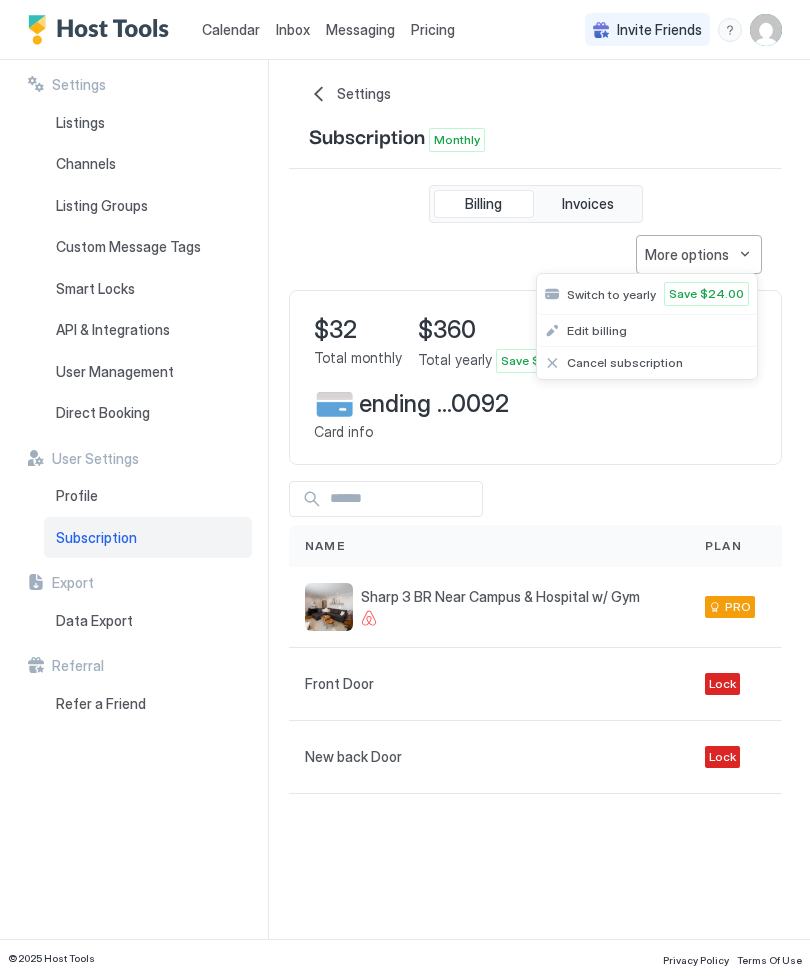 click on "Switch to yearly" at bounding box center [611, 294] 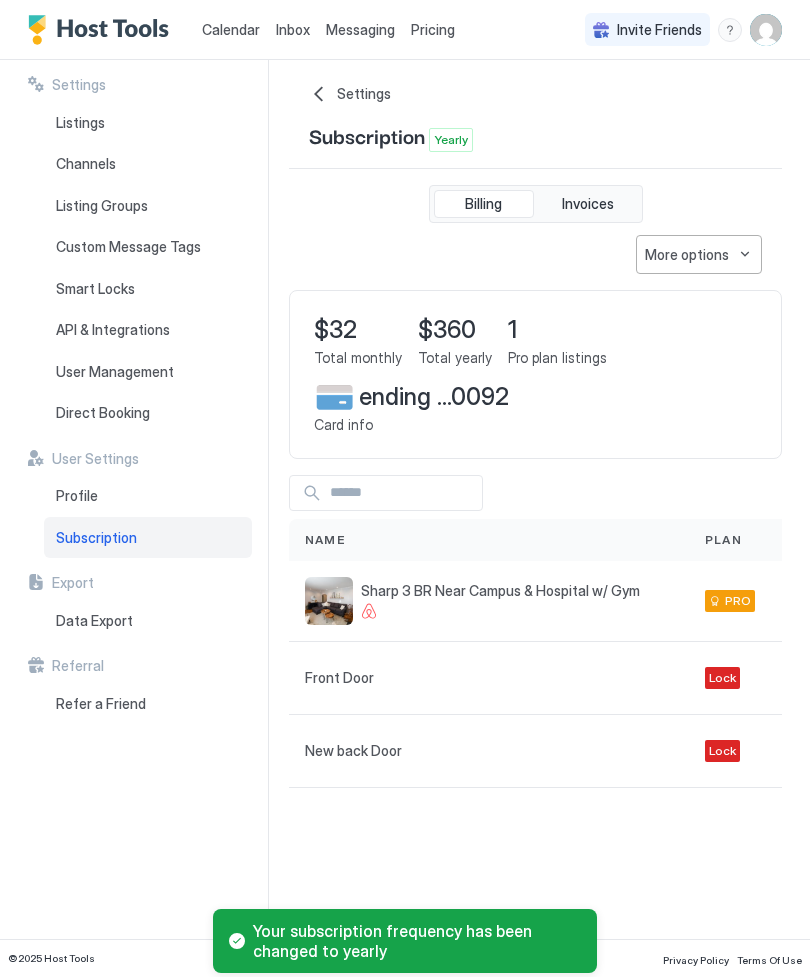click on "More options" at bounding box center (699, 254) 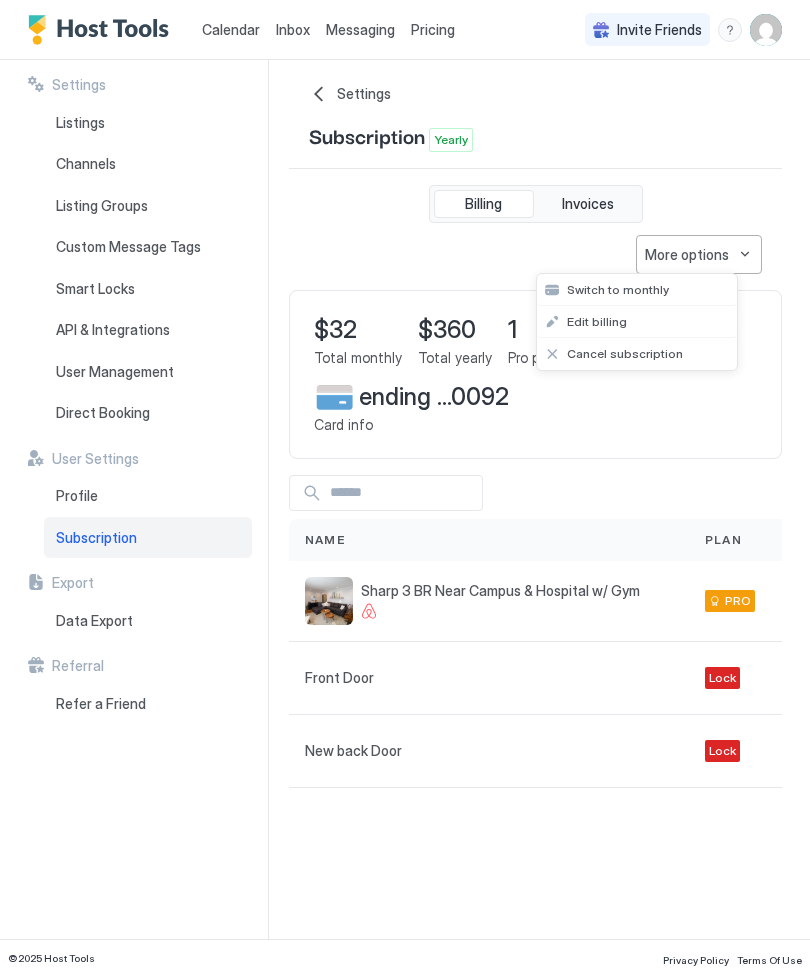 click on "Edit billing" at bounding box center [597, 321] 